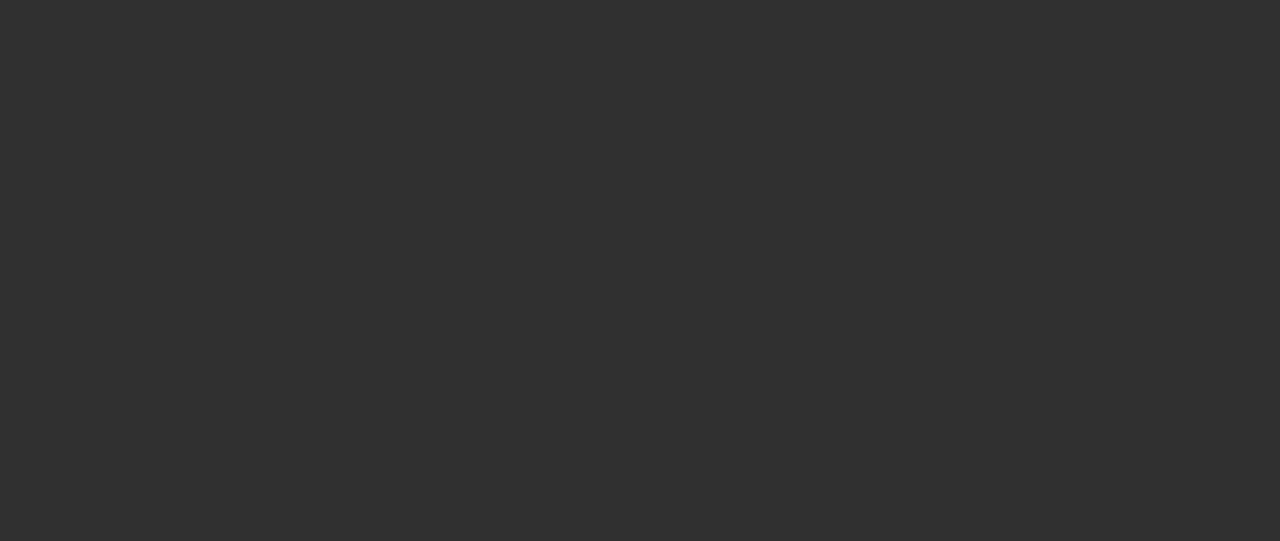 scroll, scrollTop: 0, scrollLeft: 0, axis: both 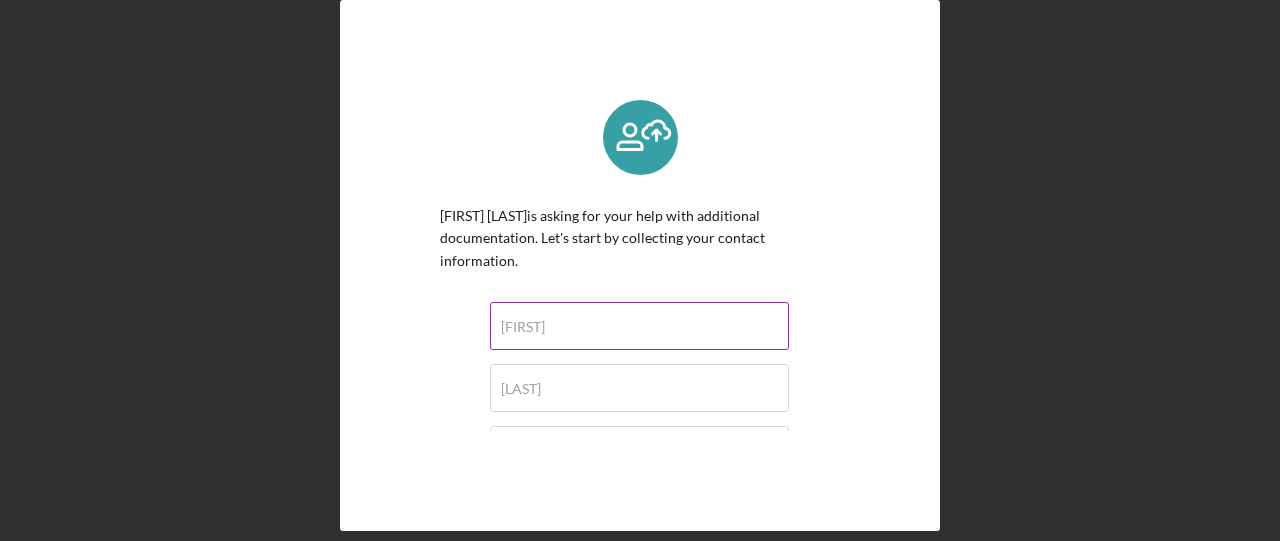 click on "[FIRST]" at bounding box center (639, 326) 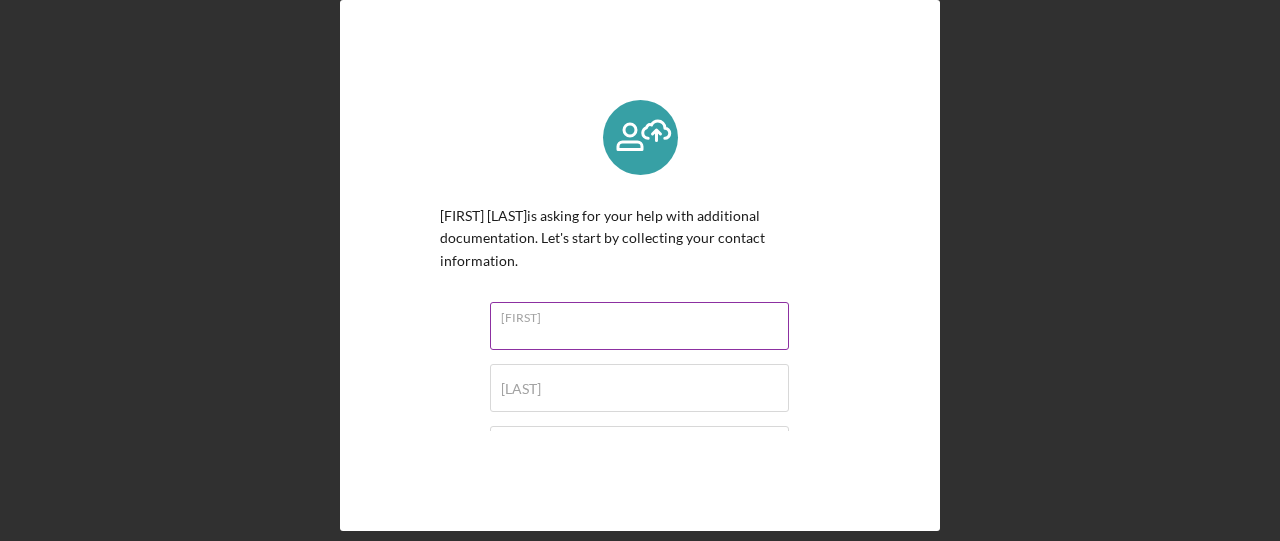type on "[FIRST]" 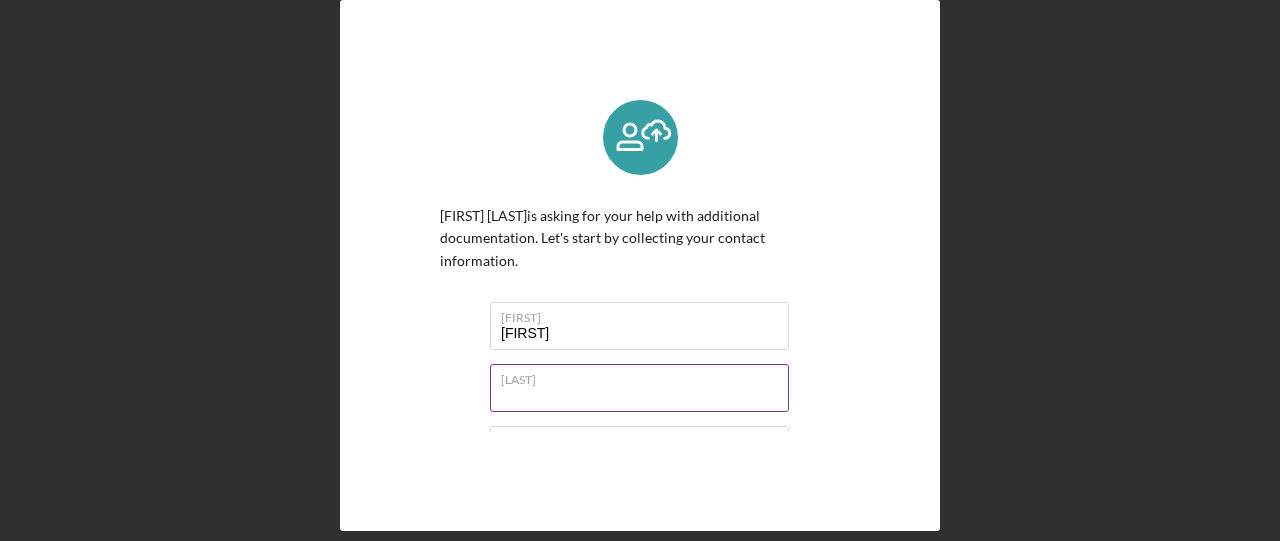 click on "Last Name* Required" at bounding box center (640, 389) 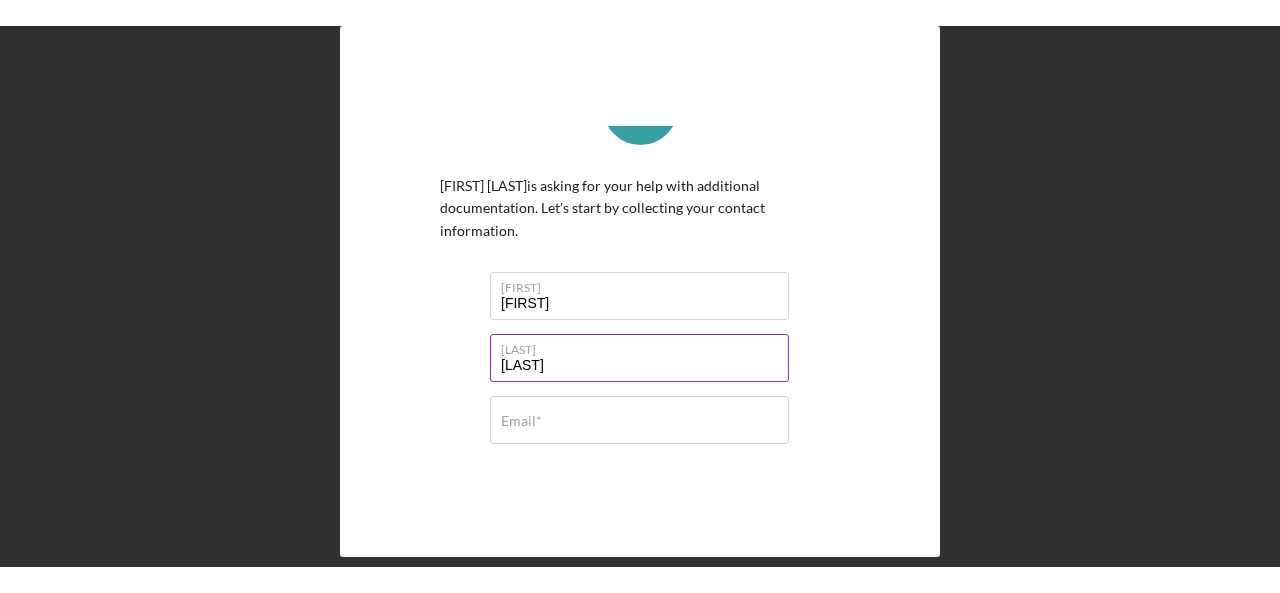 scroll, scrollTop: 96, scrollLeft: 0, axis: vertical 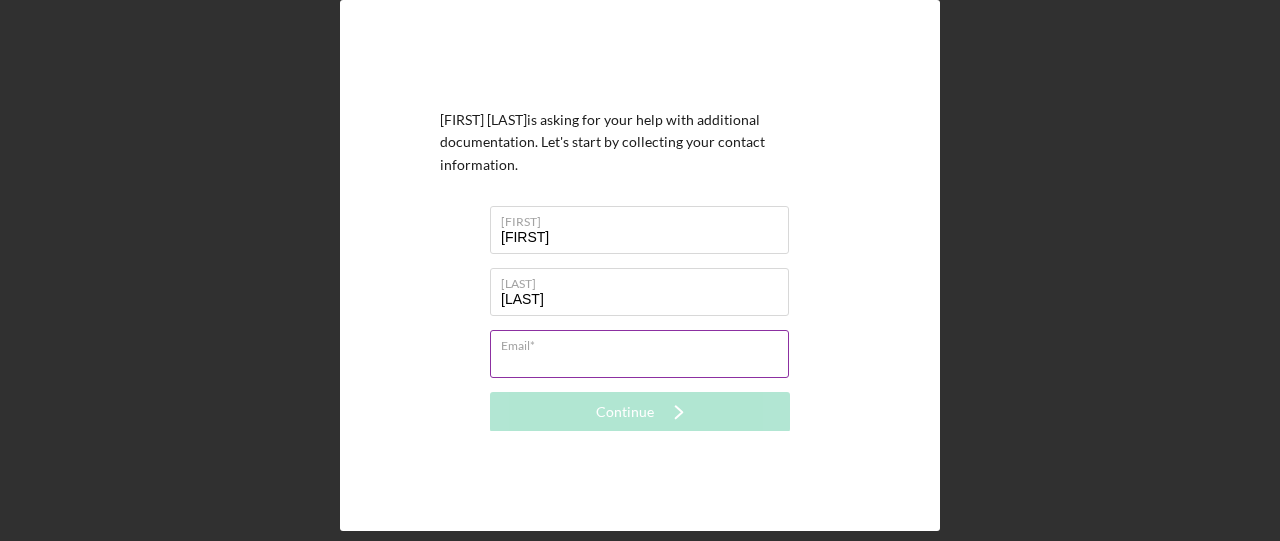 click on "Email*" at bounding box center (639, 354) 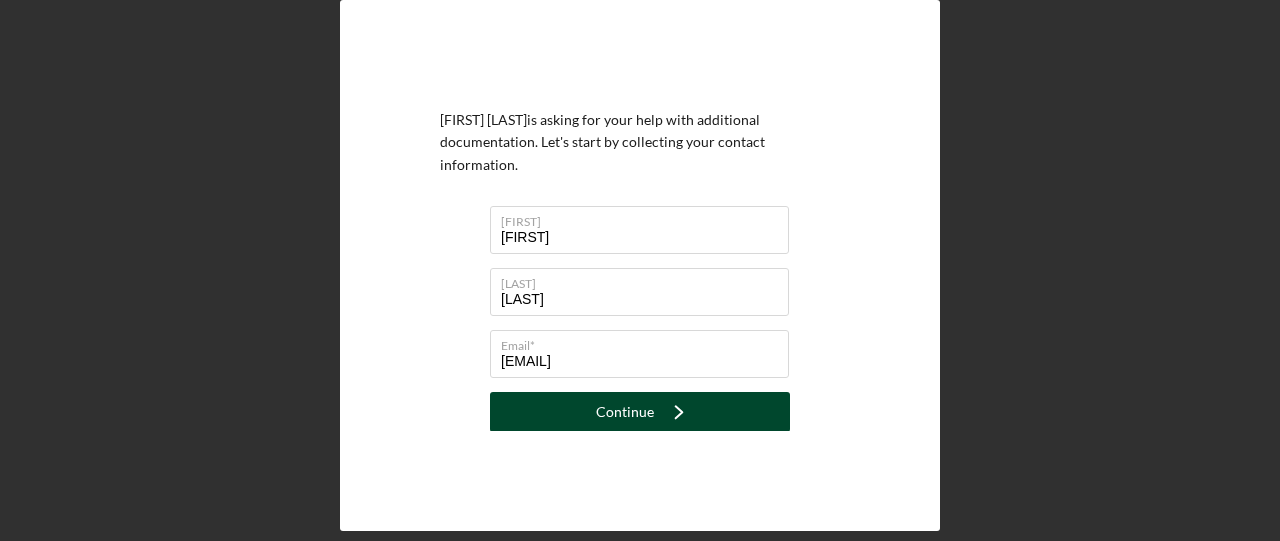 click on "Continue" at bounding box center [625, 412] 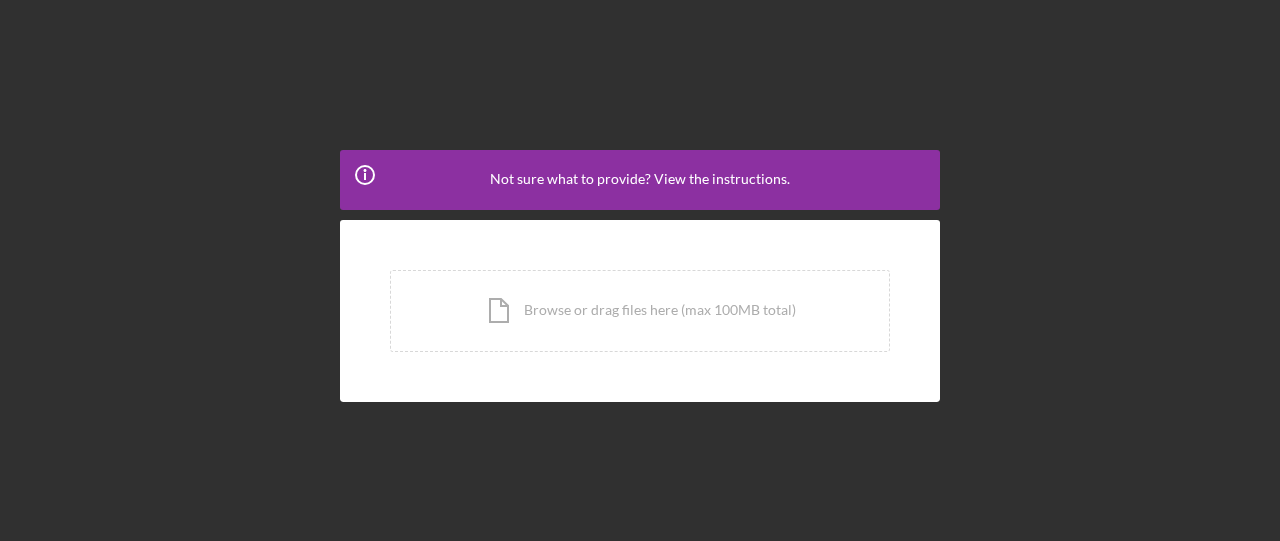 click on "Not sure what to provide? View the instructions." at bounding box center [640, 179] 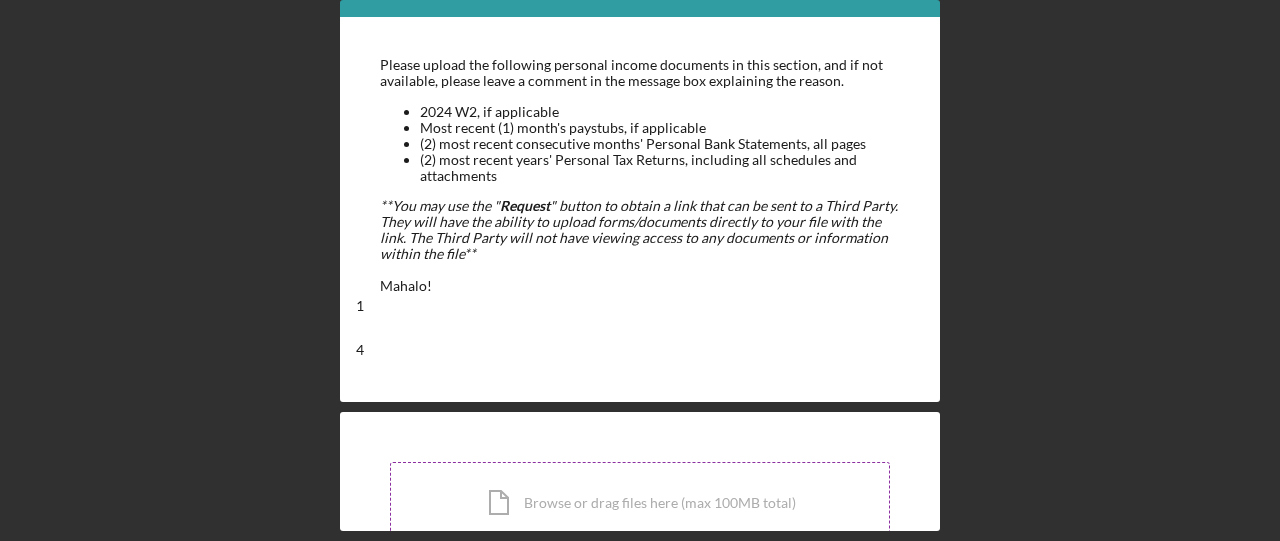 click on "Icon/Document Browse or drag files here (max 100MB total) Tap to choose files or take a photo" at bounding box center [640, 503] 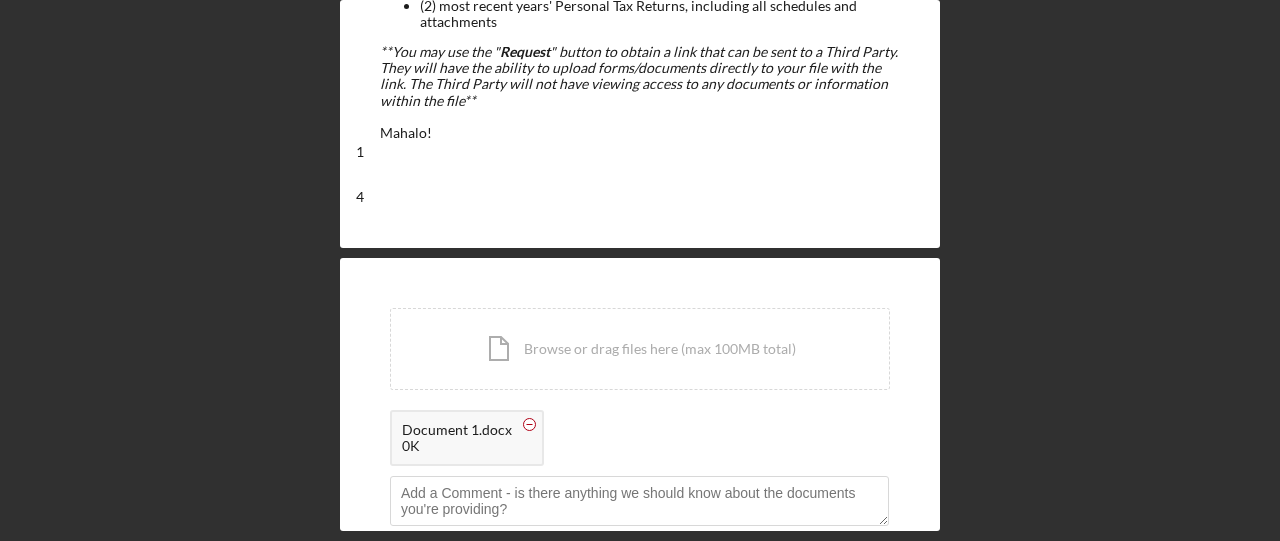 click 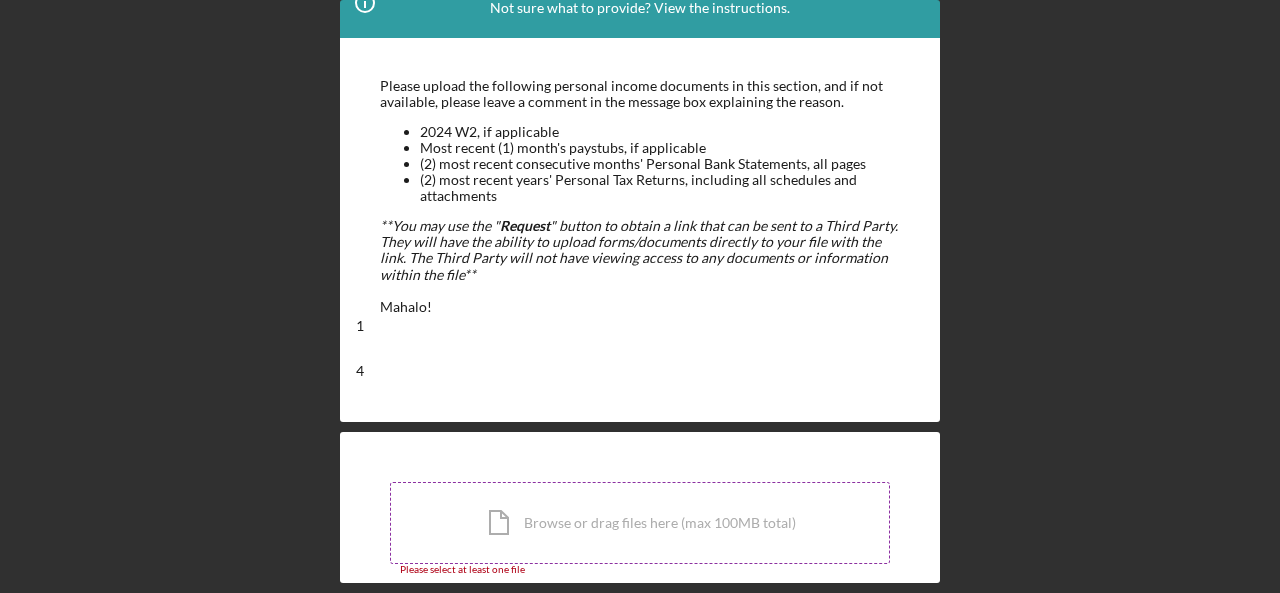 click on "Icon/Document Browse or drag files here (max 100MB total) Tap to choose files or take a photo" at bounding box center (640, 523) 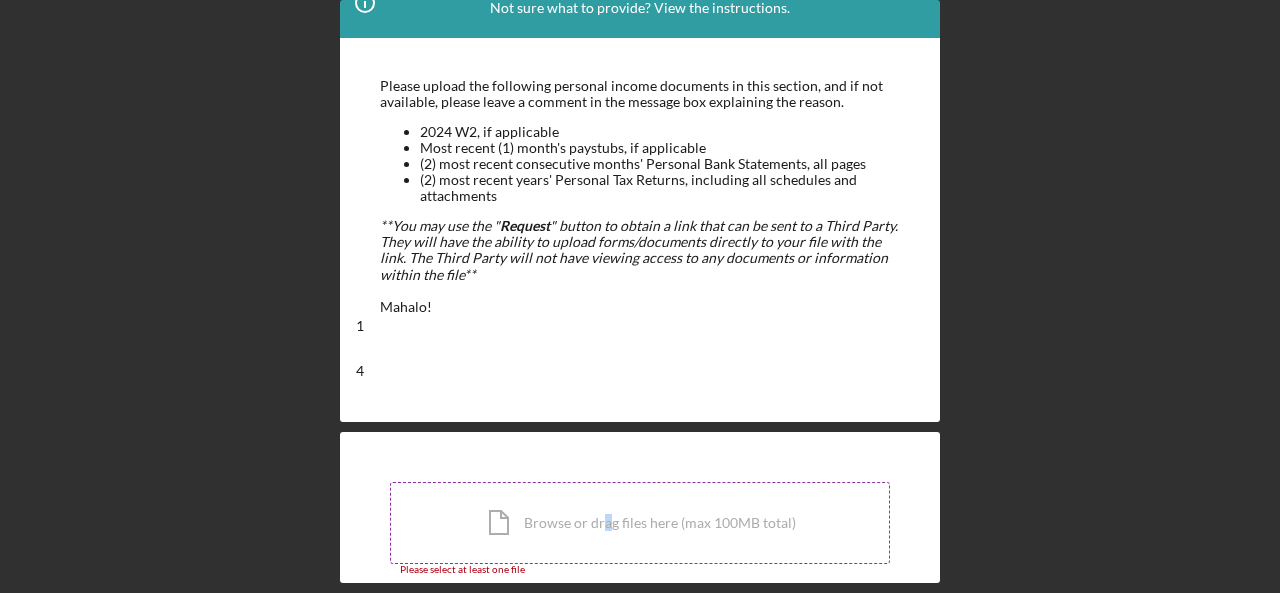 click on "Icon/Document Browse or drag files here (max 100MB total) Tap to choose files or take a photo" at bounding box center [640, 523] 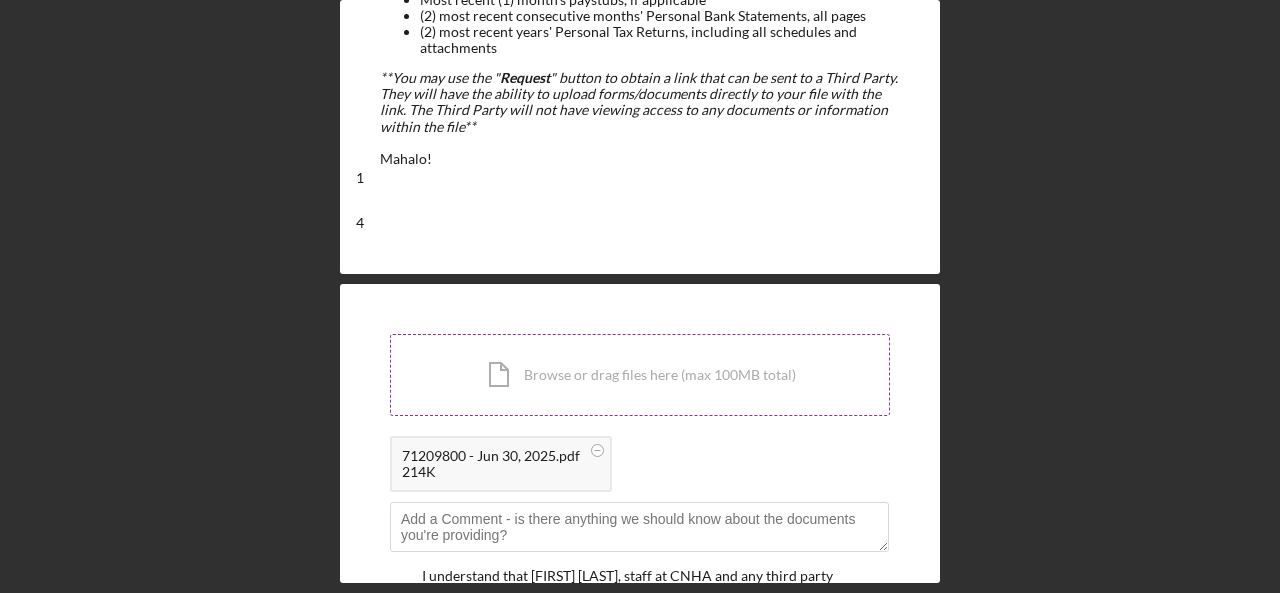 click on "Icon/Document Browse or drag files here (max 100MB total) Tap to choose files or take a photo" at bounding box center (640, 375) 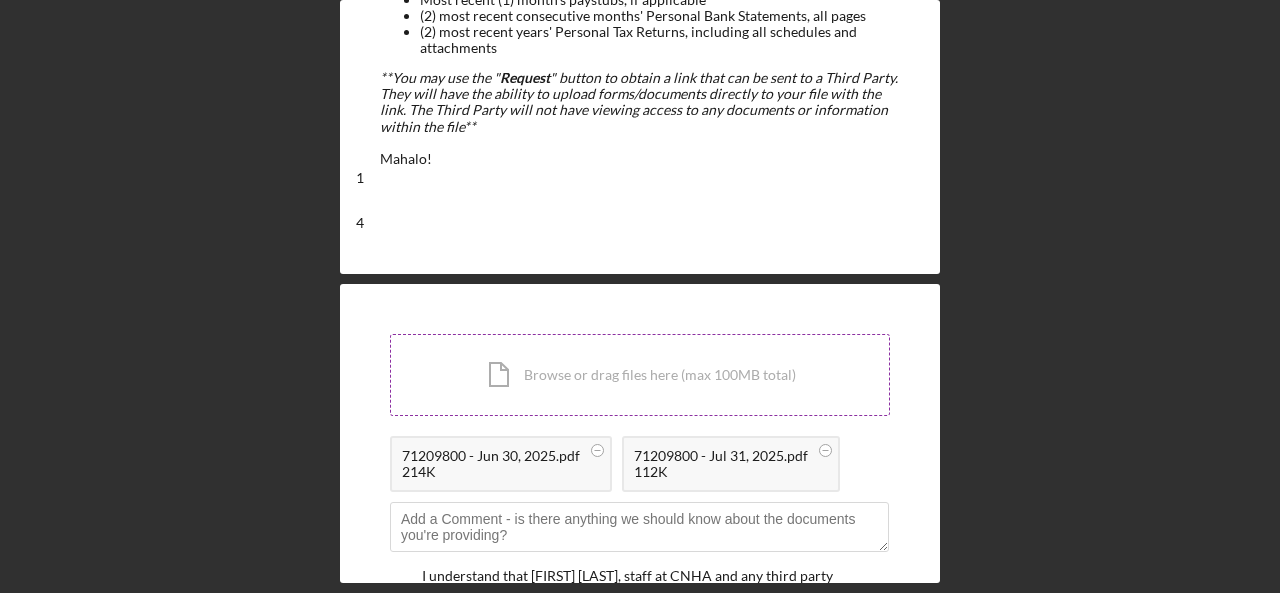 click on "Icon/Document Browse or drag files here (max 100MB total) Tap to choose files or take a photo" at bounding box center [640, 375] 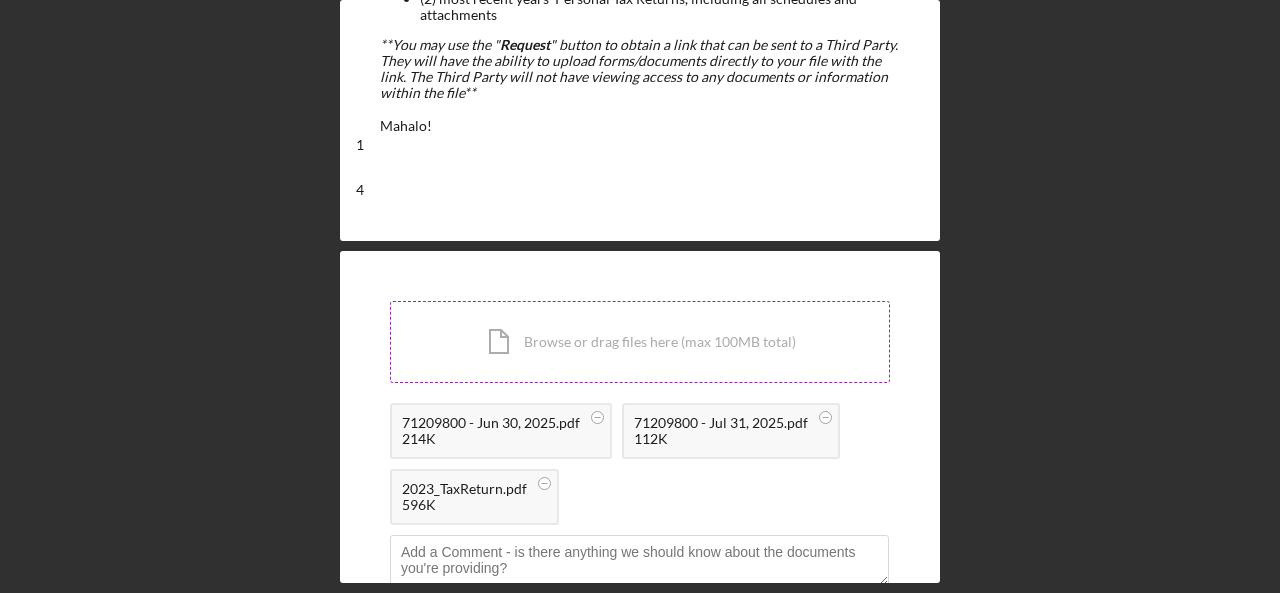 click on "Icon/Document Browse or drag files here (max 100MB total) Tap to choose files or take a photo" at bounding box center (640, 342) 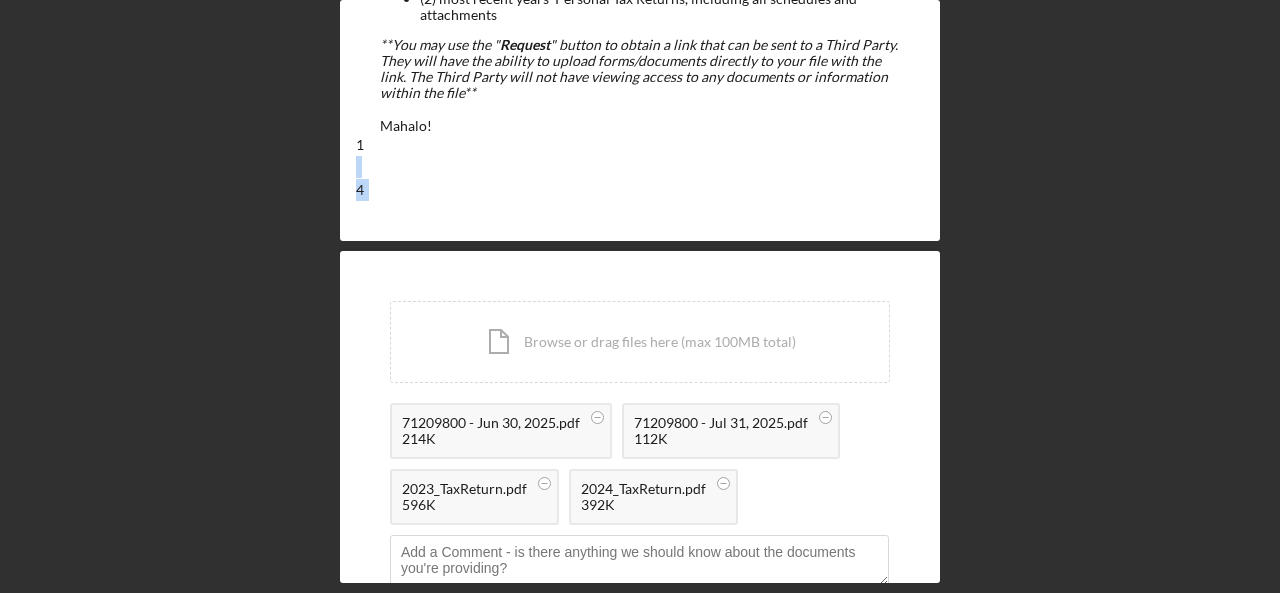 drag, startPoint x: 862, startPoint y: 158, endPoint x: 870, endPoint y: 214, distance: 56.568542 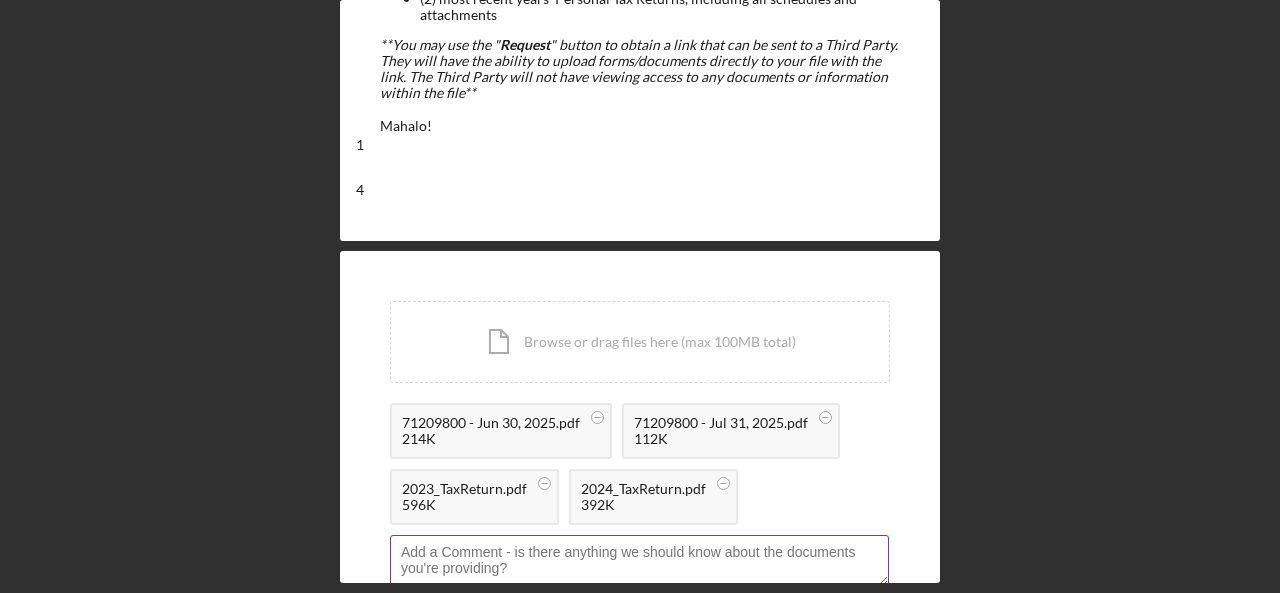 click at bounding box center [639, 560] 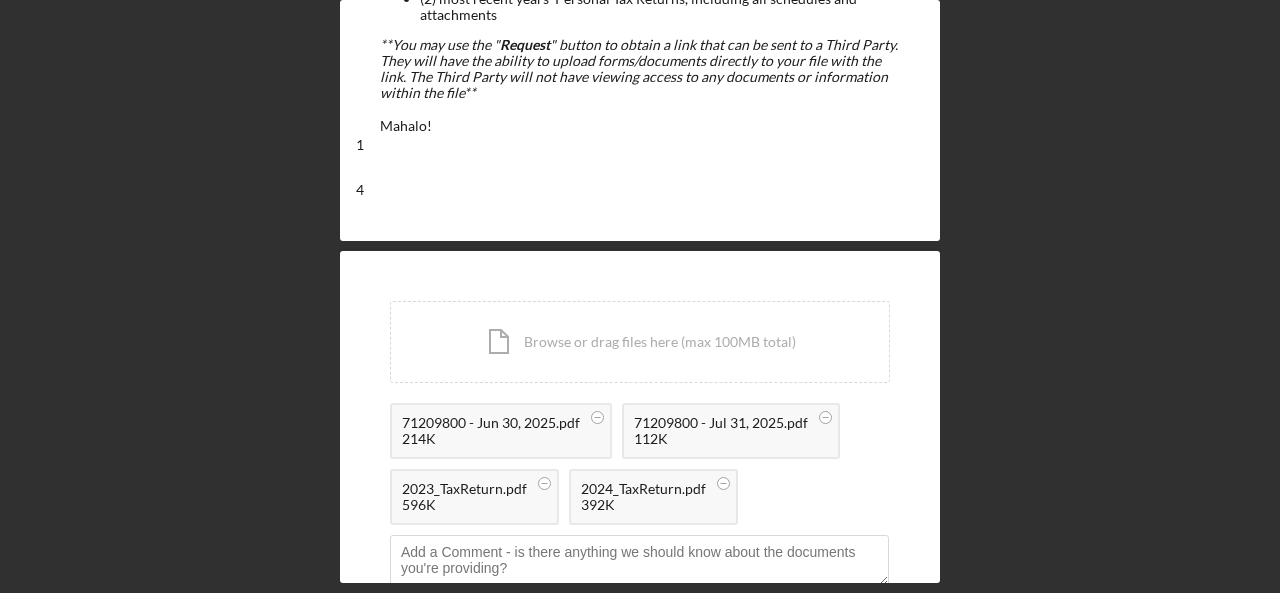 click on "71209800 - Jun 30, 2025.pdf 214K 71209800 - Jul 31, 2025.pdf 112K 2023_TaxReturn.pdf 596K 2024_TaxReturn.pdf 392K" at bounding box center [640, 469] 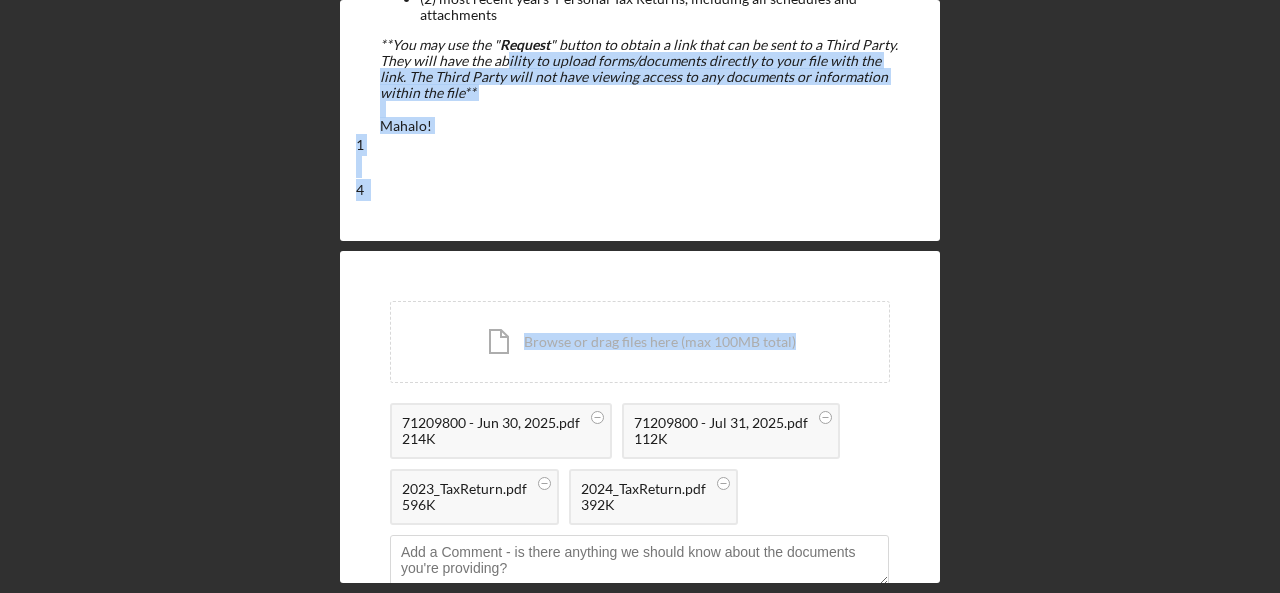drag, startPoint x: 508, startPoint y: 58, endPoint x: 1267, endPoint y: 244, distance: 781.45825 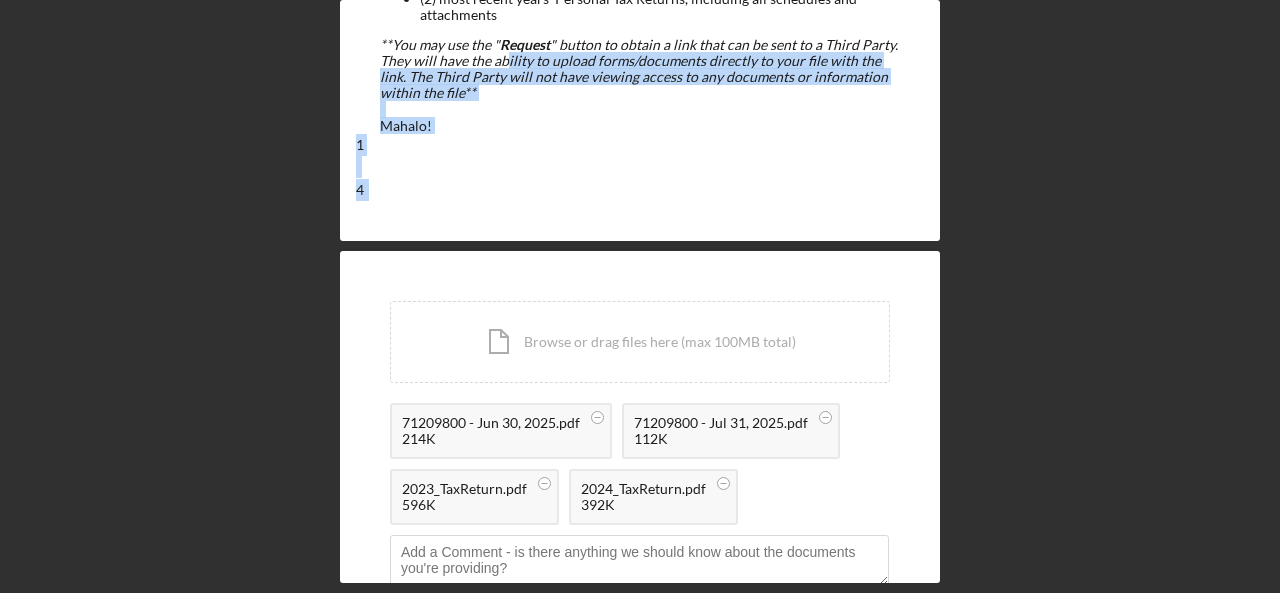 click on "1" at bounding box center [640, 145] 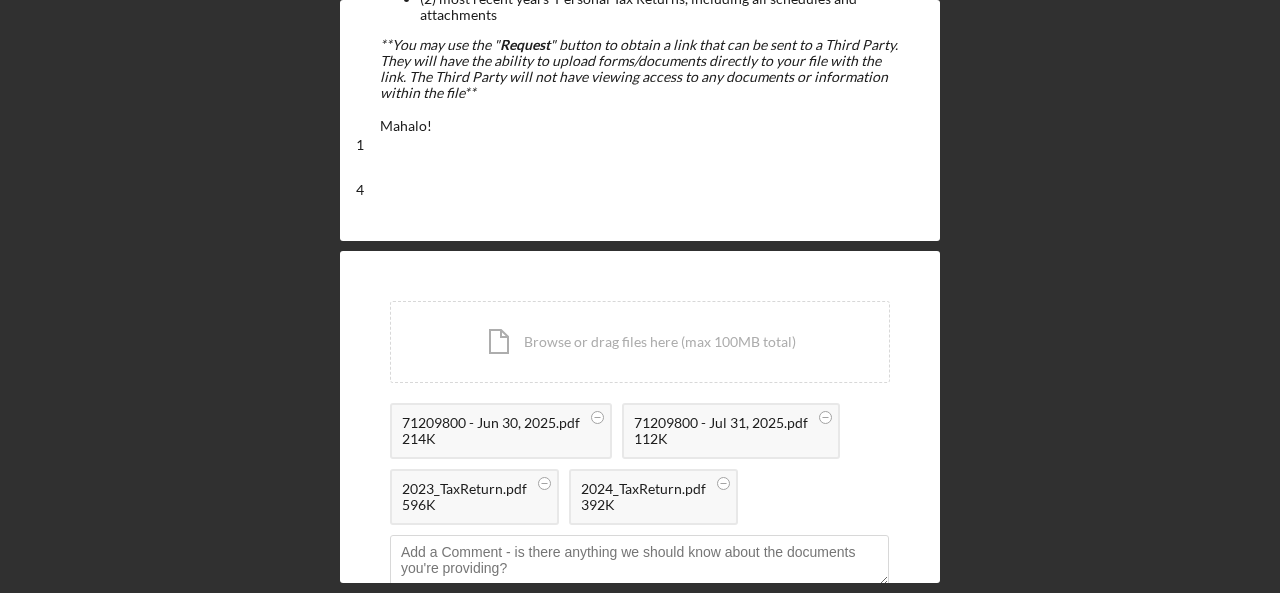 click on "Icon/Document Browse or drag files here (max 100MB total) Tap to choose files or take a photo 71209800 - Jun 30, 2025.pdf 214K 71209800 - Jul 31, 2025.pdf 112K 2023_TaxReturn.pdf 596K 2024_TaxReturn.pdf 392K I understand that [FIRST] [LAST], staff at CNHA and any third party contractors working with CNHA will be able to view this information. I give my permission to be contacted should there be any additional questions about this information. Please review and agree to upload terms Icon/Upload Upload" at bounding box center (640, 529) 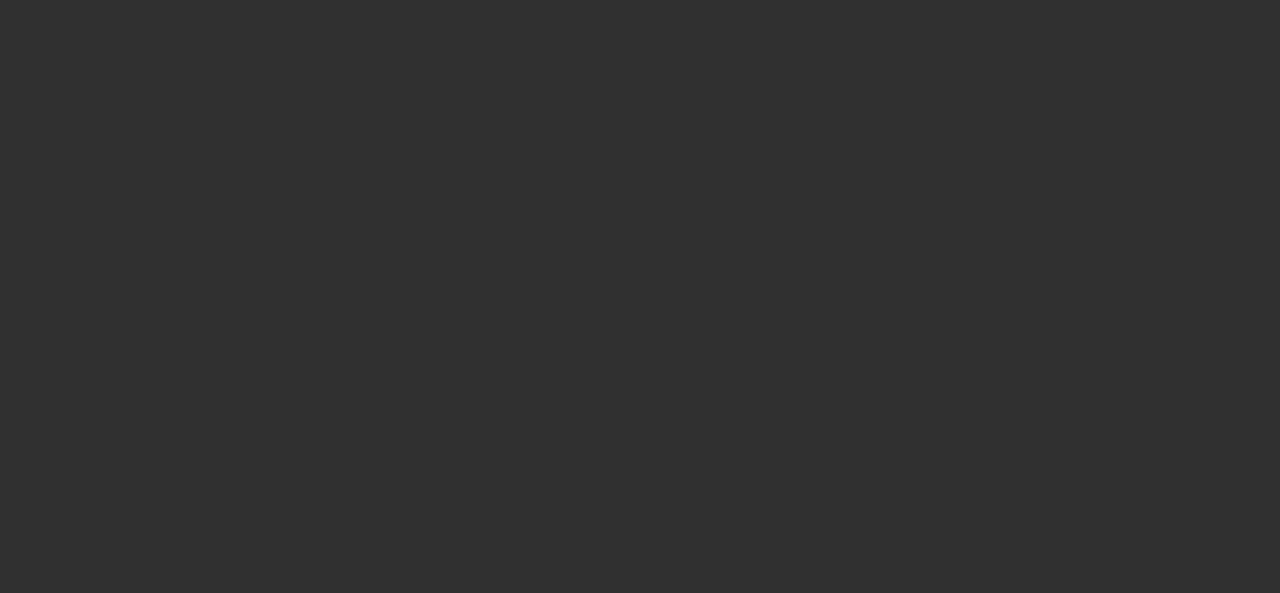 scroll, scrollTop: 0, scrollLeft: 0, axis: both 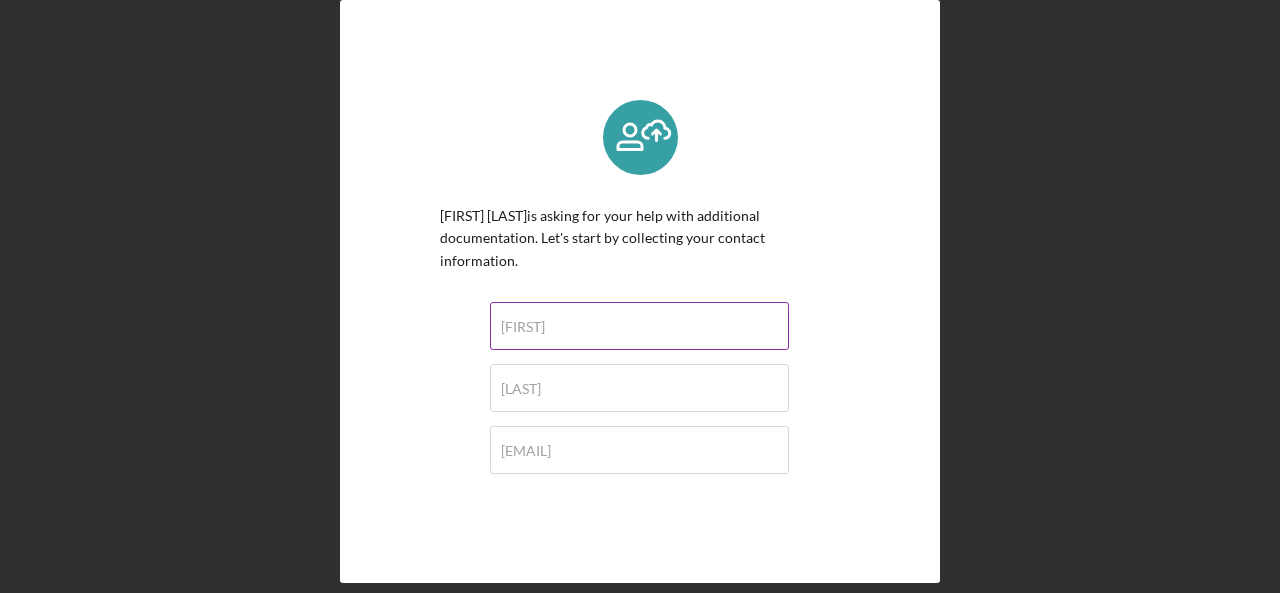 click on "[FIRST]" at bounding box center [640, 327] 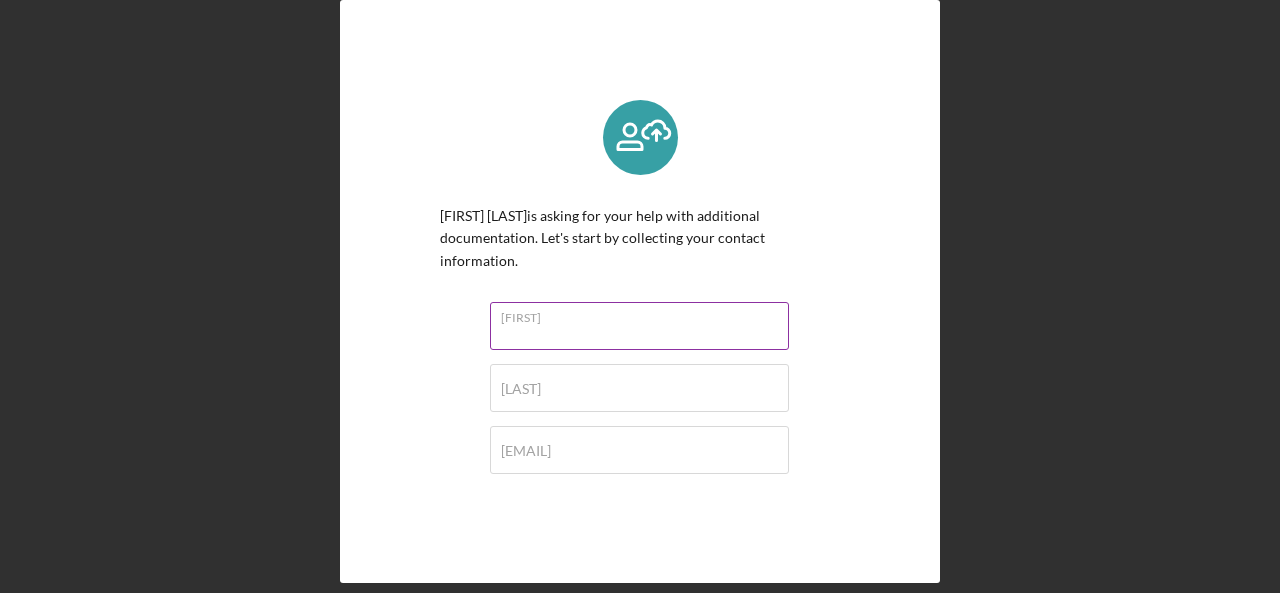 type on "[LAST]" 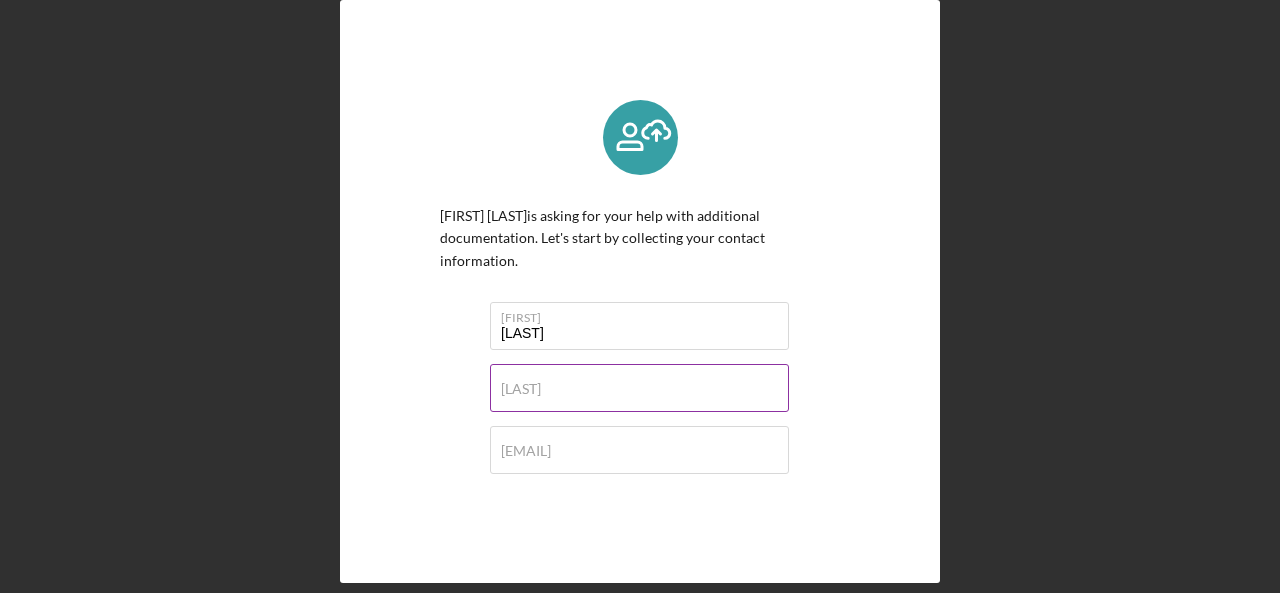 click on "[LAST] Required" at bounding box center [640, 389] 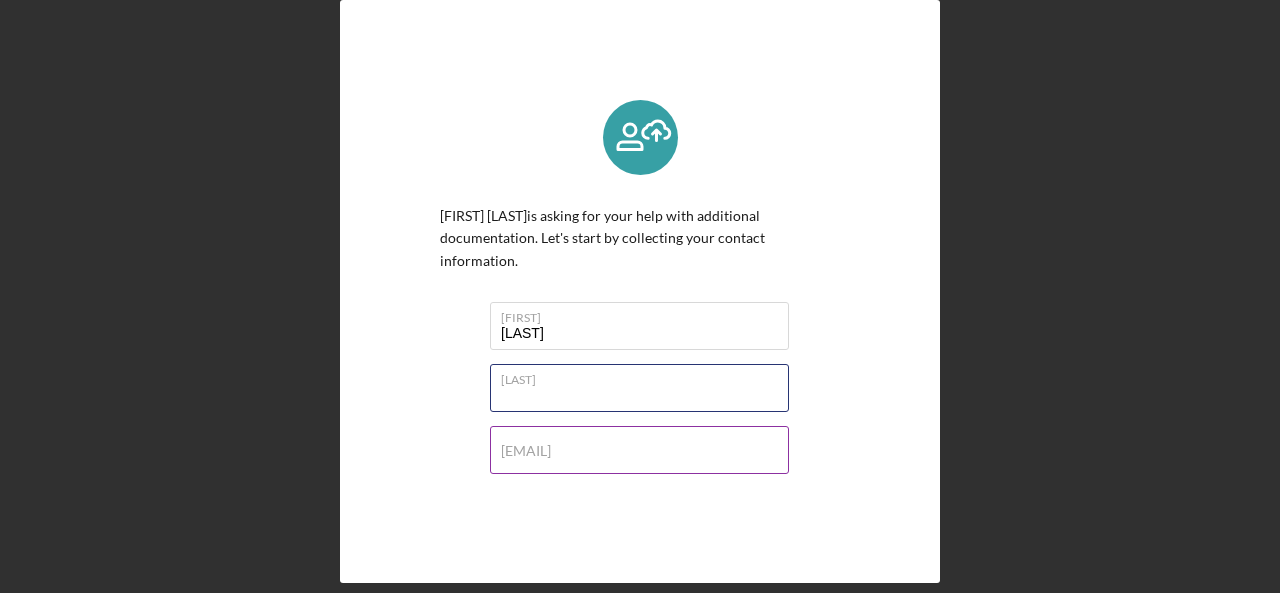 type on "[LAST]" 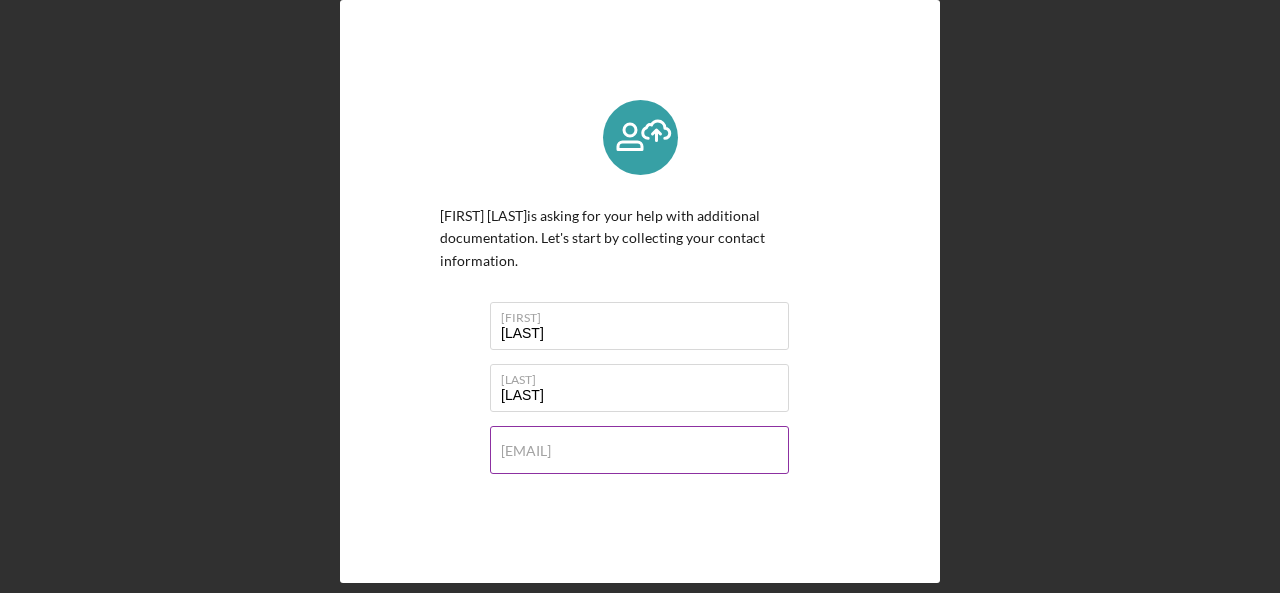 click on "Email*" at bounding box center (639, 450) 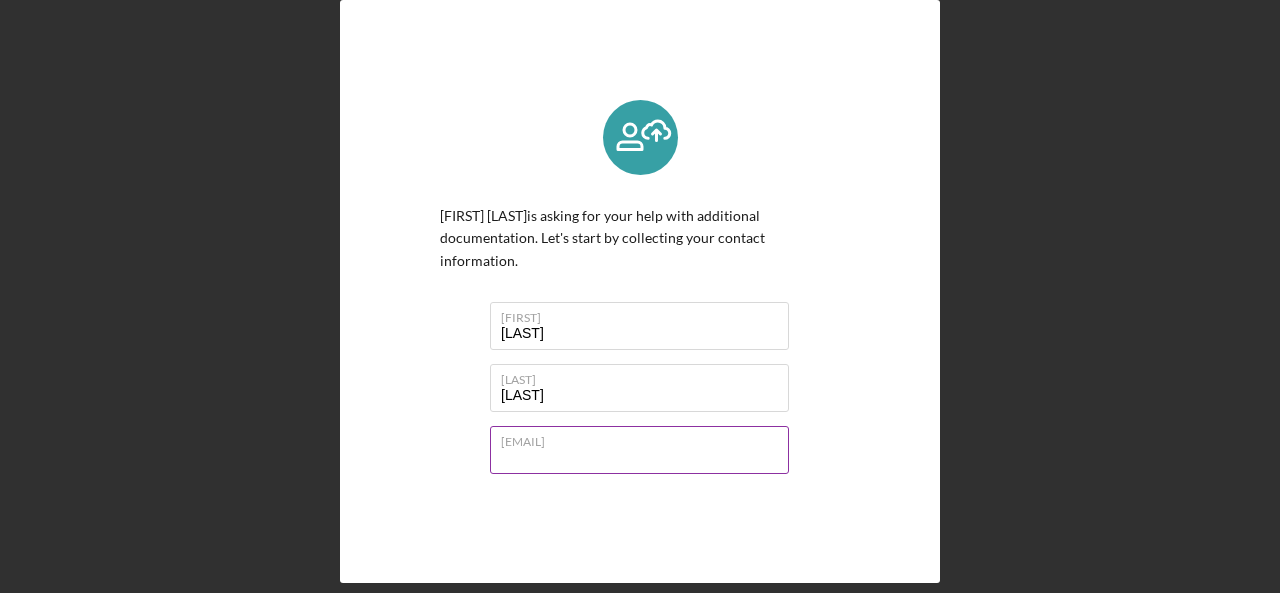 type on "[EMAIL]" 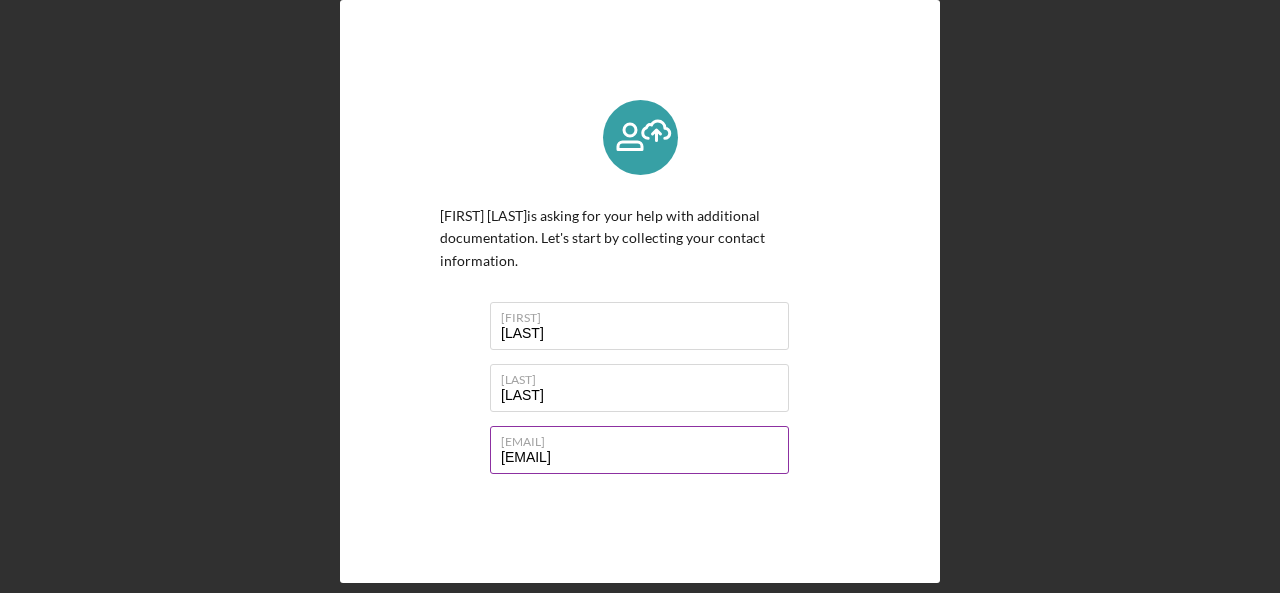 scroll, scrollTop: 44, scrollLeft: 0, axis: vertical 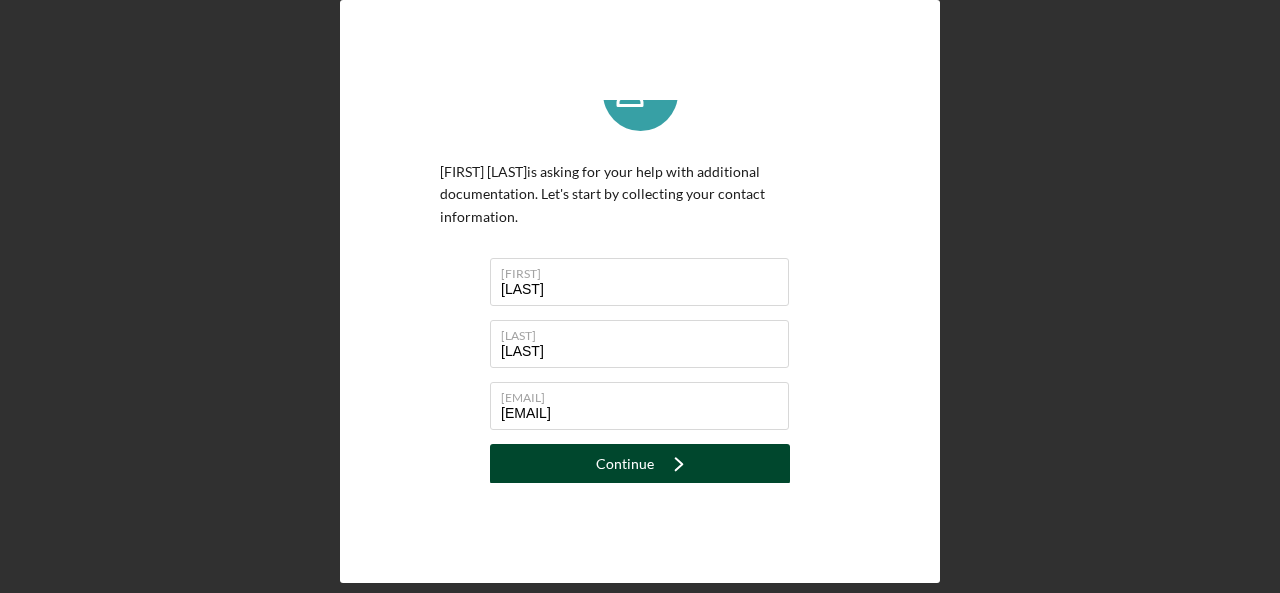 click on "Icon/Navigate" 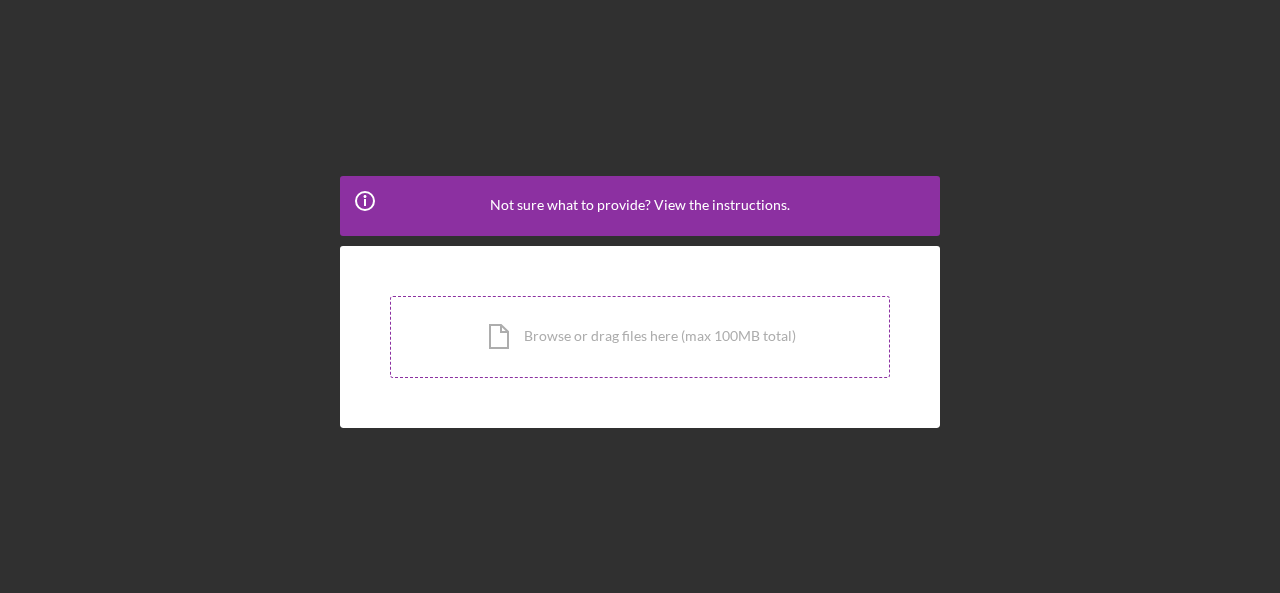 click on "Icon/Document Browse or drag files here (max 100MB total) Tap to choose files or take a photo" at bounding box center (640, 337) 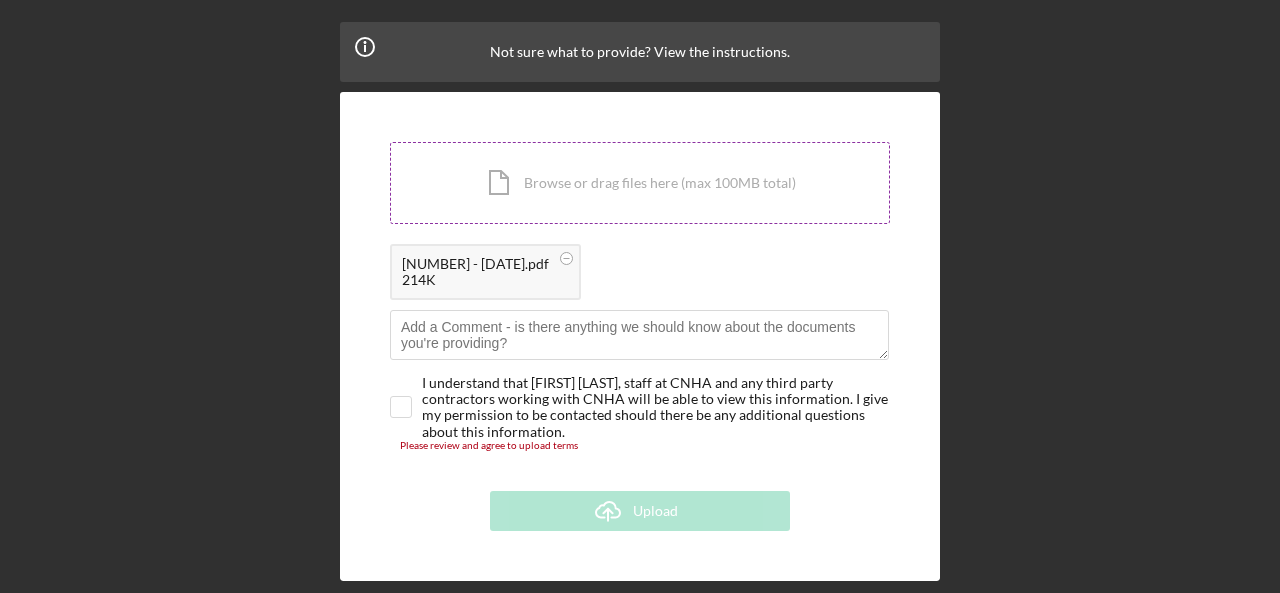 click on "Icon/Document Browse or drag files here (max 100MB total) Tap to choose files or take a photo" at bounding box center [640, 183] 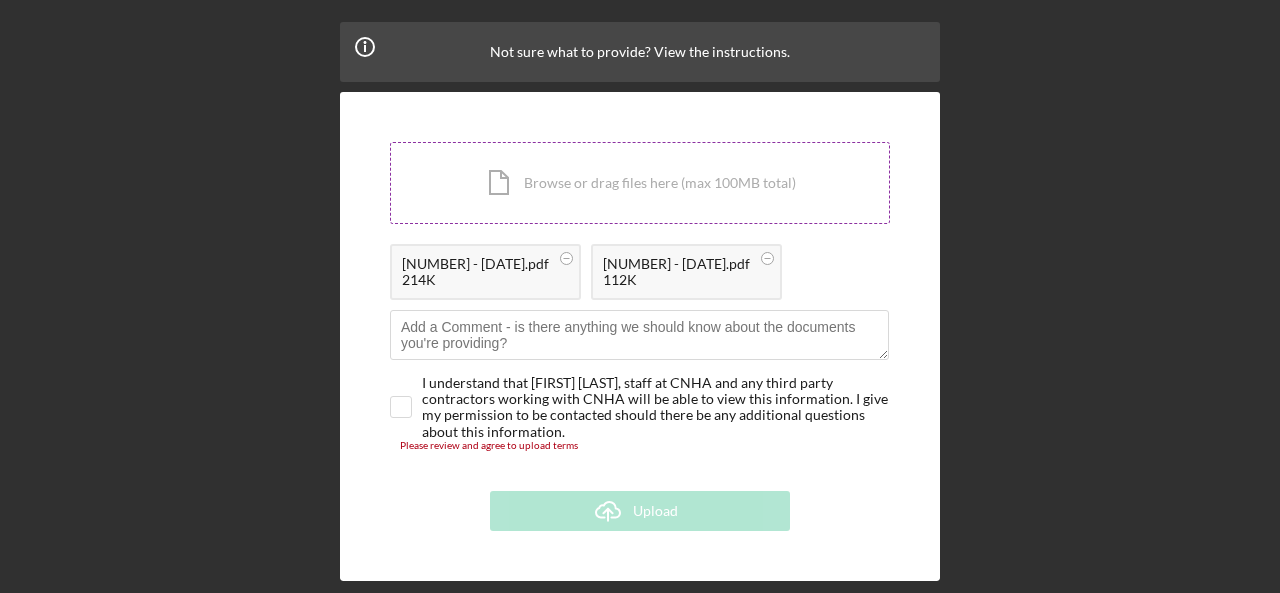 click on "Icon/Document Browse or drag files here (max 100MB total) Tap to choose files or take a photo" at bounding box center [640, 183] 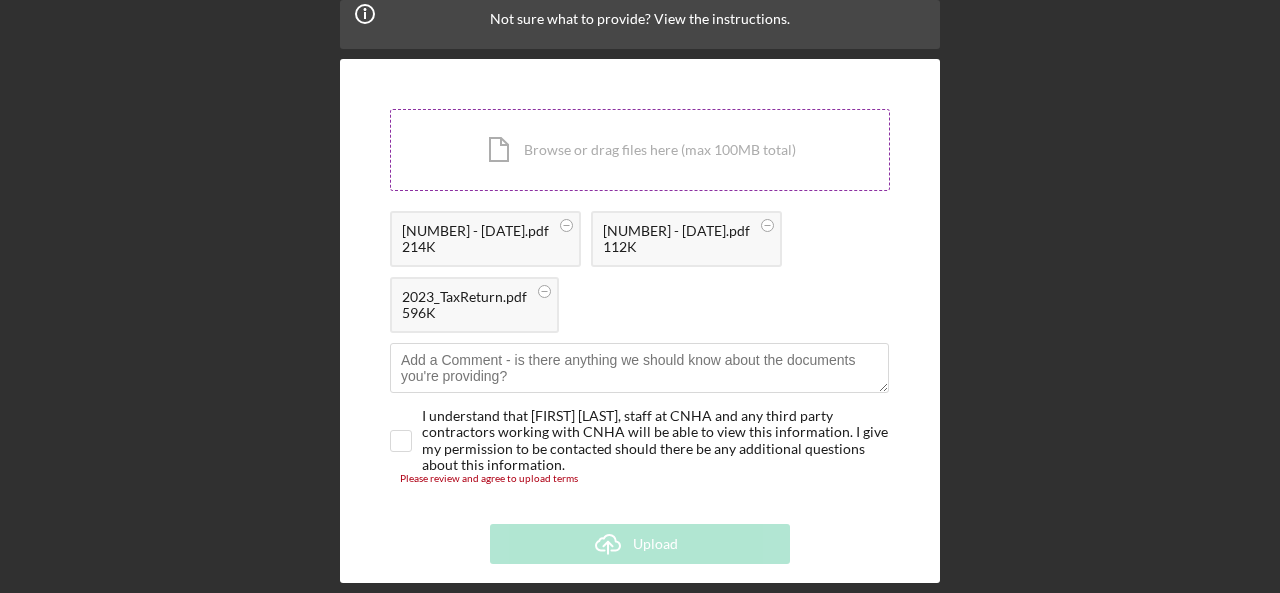 click on "Icon/Document Browse or drag files here (max 100MB total) Tap to choose files or take a photo" at bounding box center (640, 150) 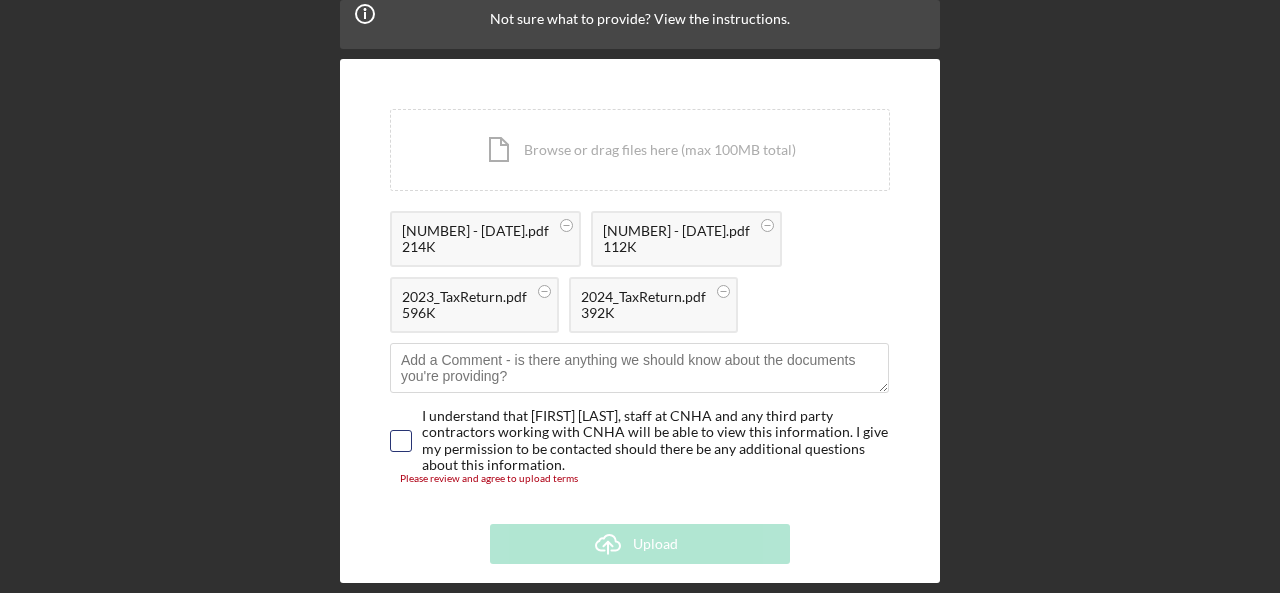 click at bounding box center (401, 441) 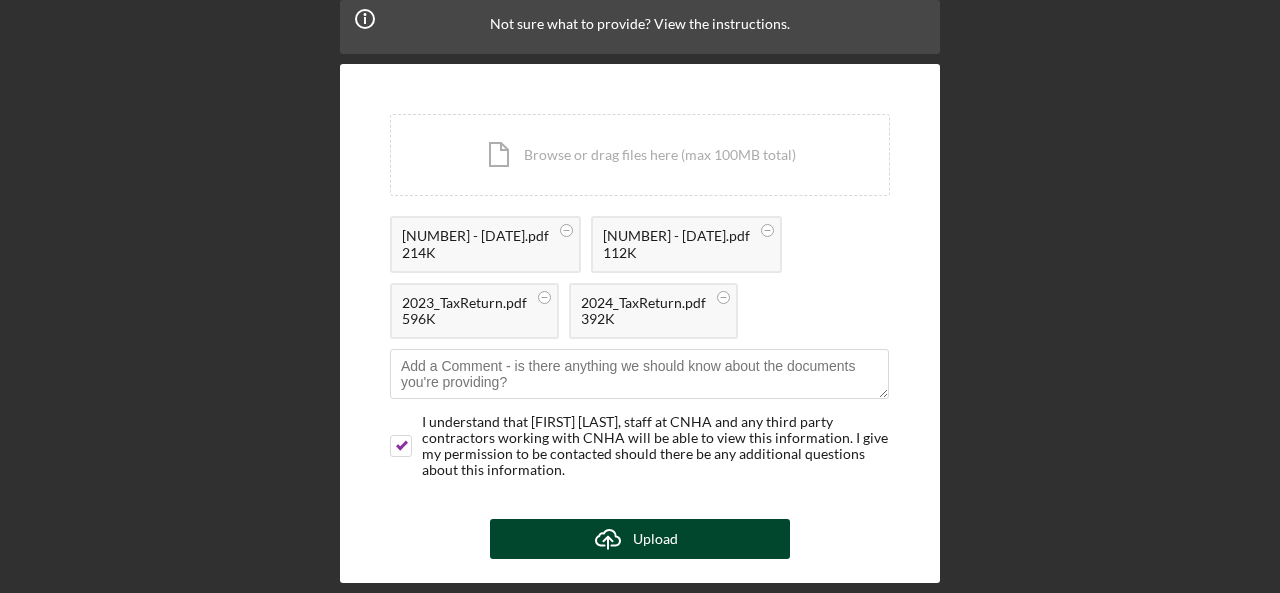 click on "Icon/Upload Upload" at bounding box center (640, 539) 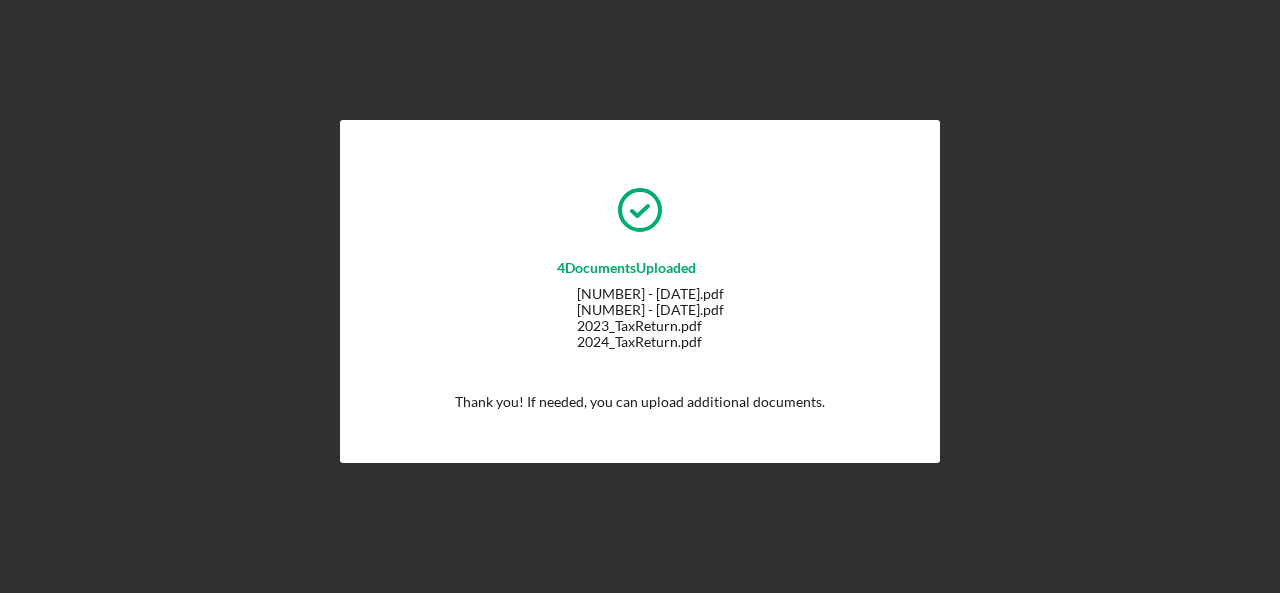 click on "4  Document s  Uploaded 71209800 - Jun 30, 2025.pdf 71209800 - Jul 31, 2025.pdf 2023_TaxReturn.pdf 2024_TaxReturn.pdf Thank you! If needed, you can upload additional documents." at bounding box center (640, 291) 